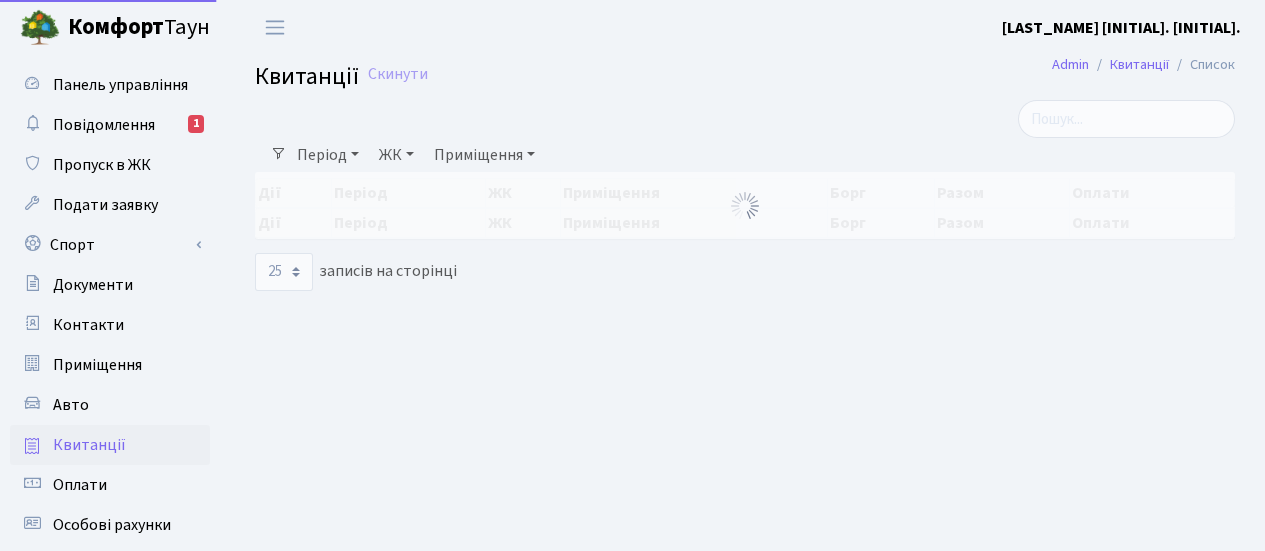 select on "25" 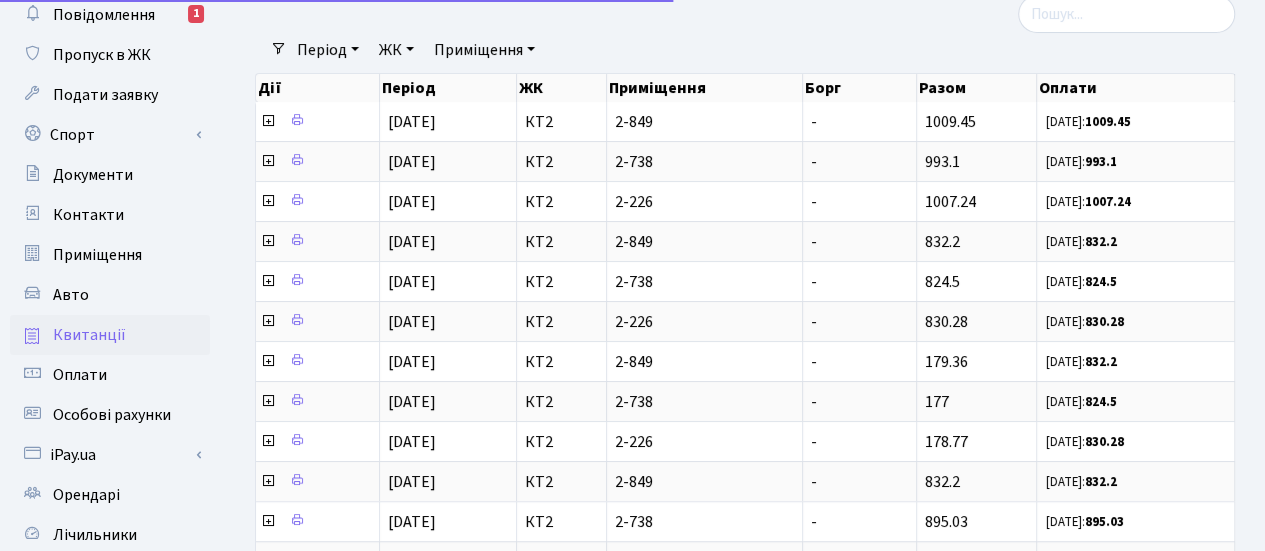 scroll, scrollTop: 110, scrollLeft: 0, axis: vertical 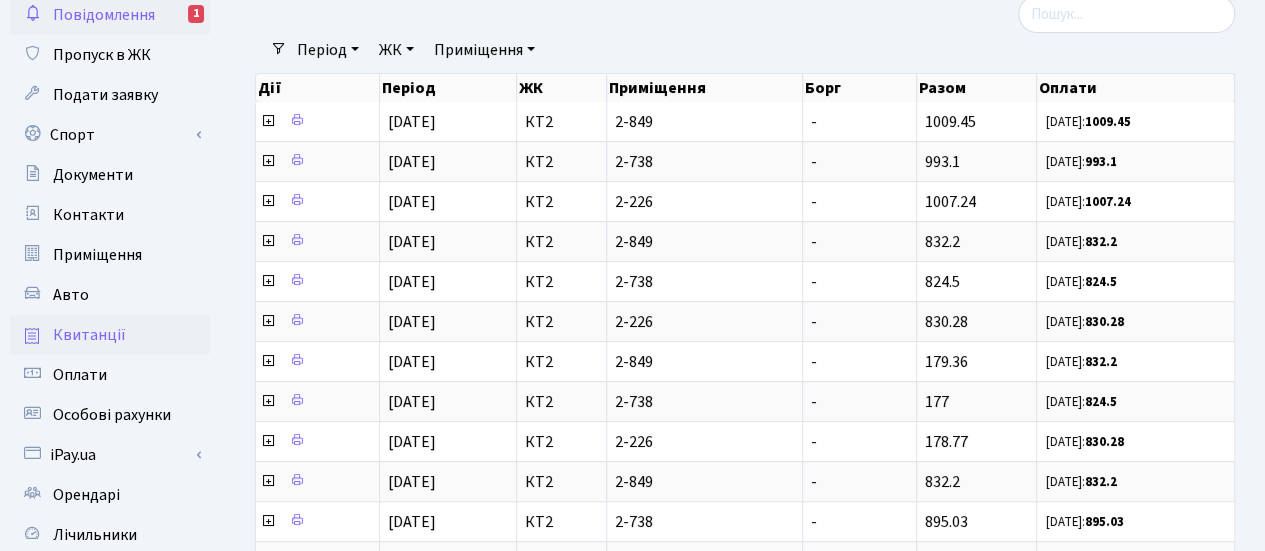 click on "Повідомлення" at bounding box center [104, 15] 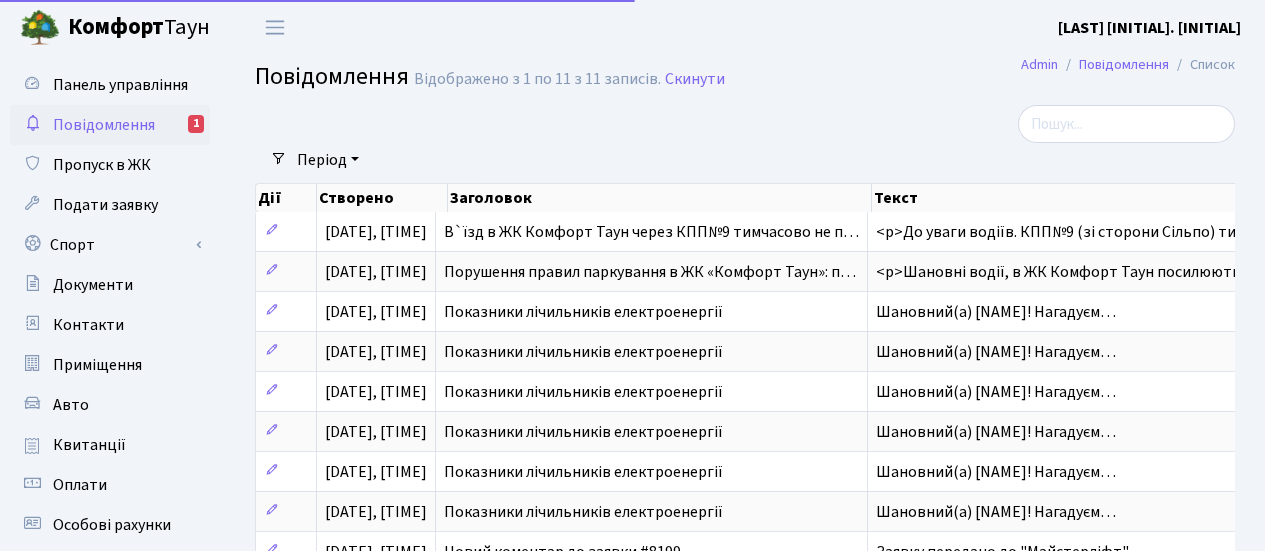 select on "25" 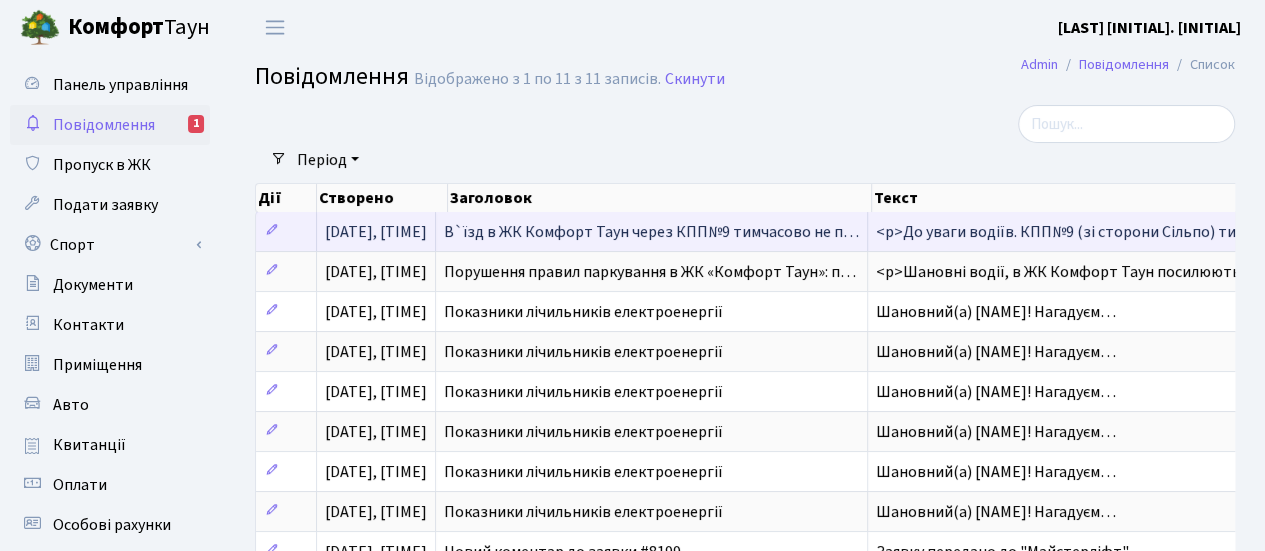 click on "В`їзд в ЖК Комфорт Таун через КПП№9 тимчасово не п…" at bounding box center (651, 232) 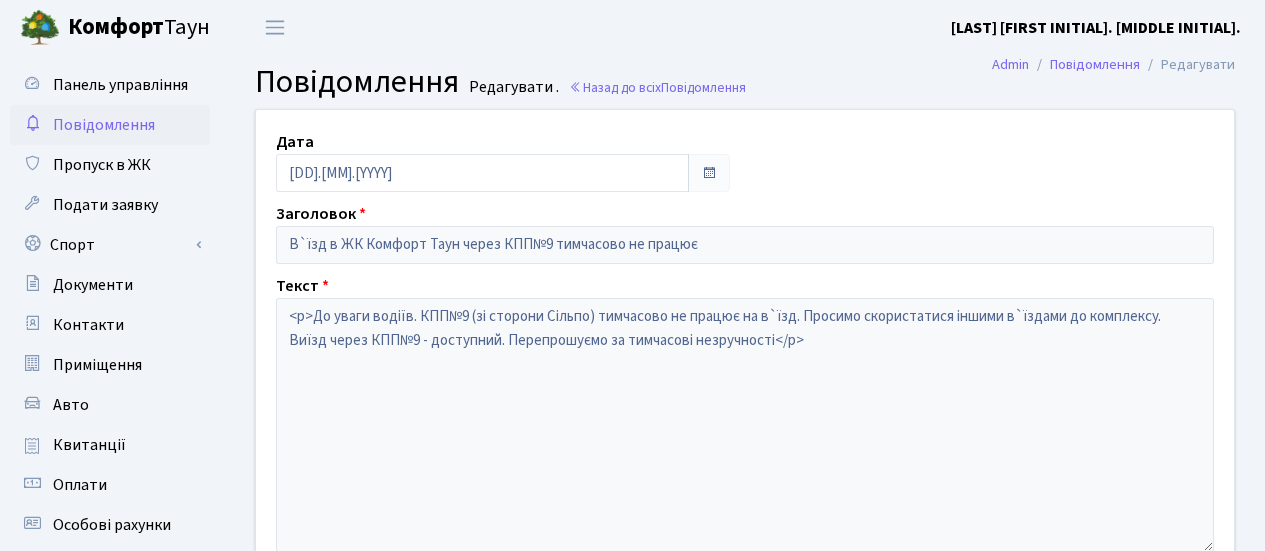 scroll, scrollTop: 0, scrollLeft: 0, axis: both 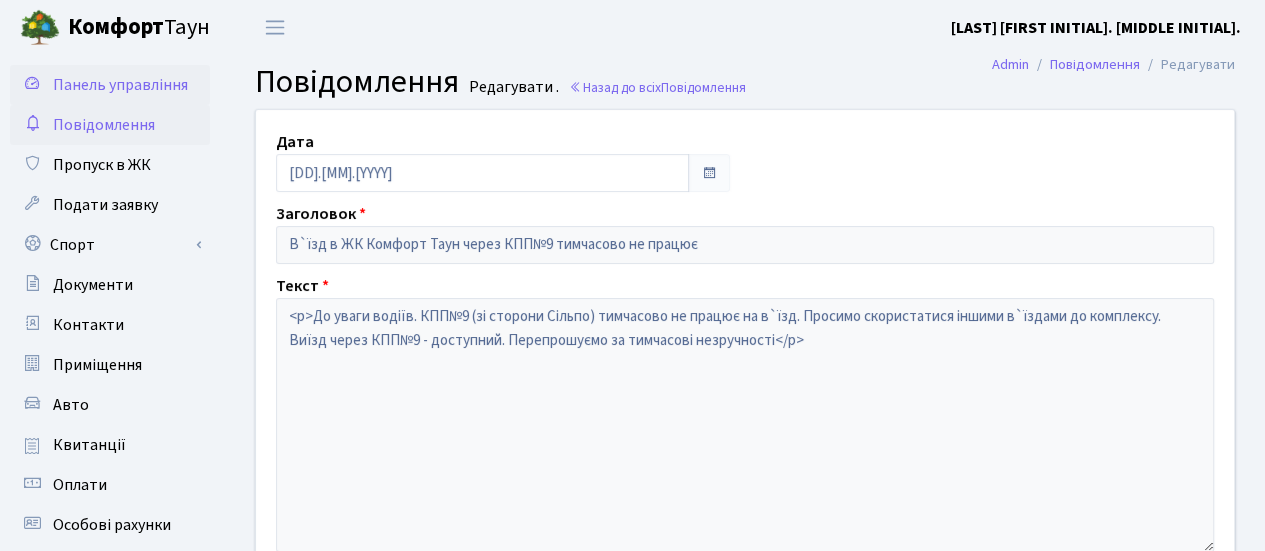 click on "Панель управління" at bounding box center [120, 85] 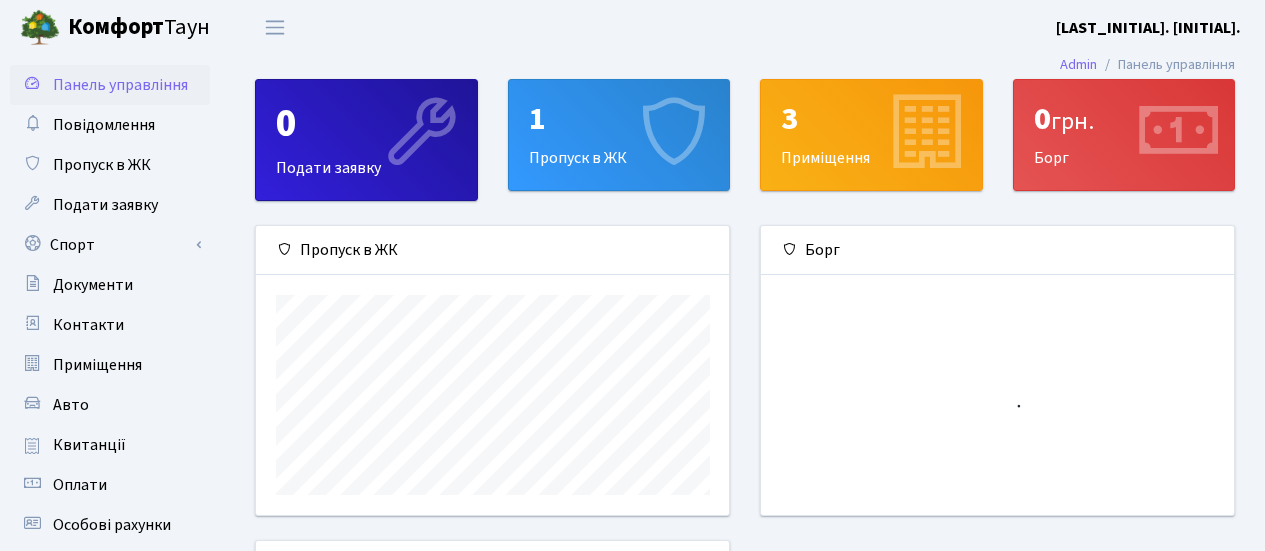 scroll, scrollTop: 0, scrollLeft: 0, axis: both 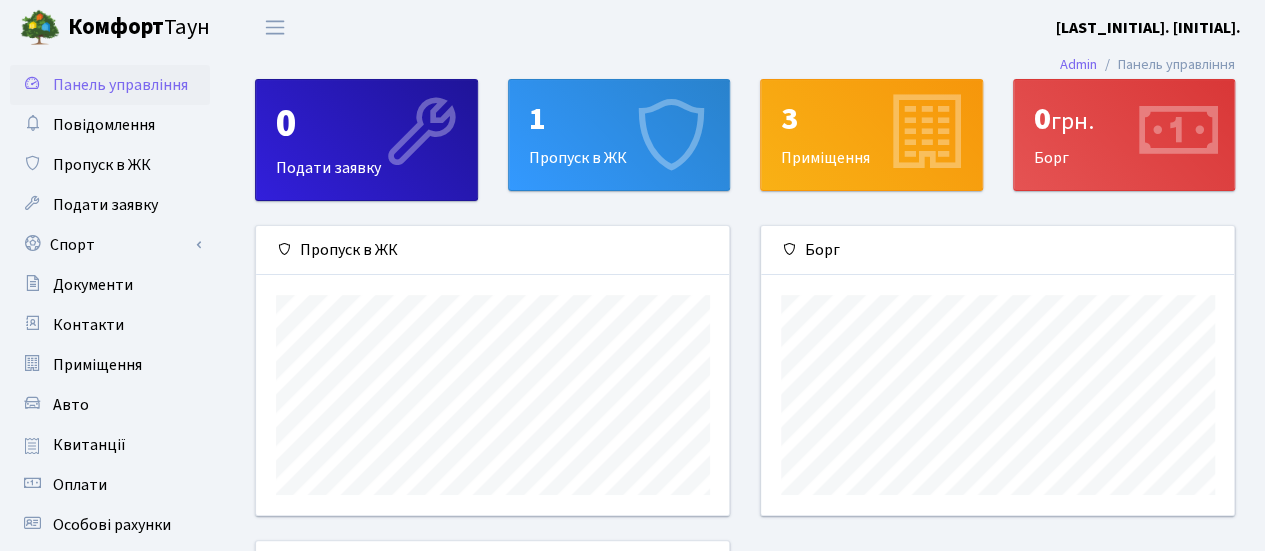 click on "1
Пропуск в ЖК" at bounding box center [619, 135] 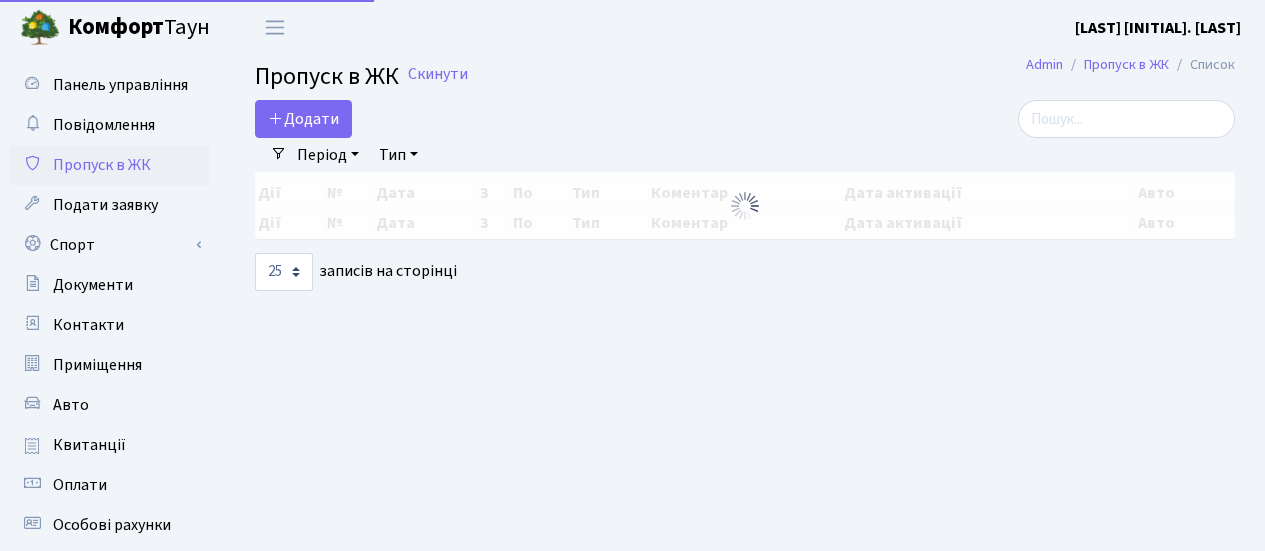 select on "25" 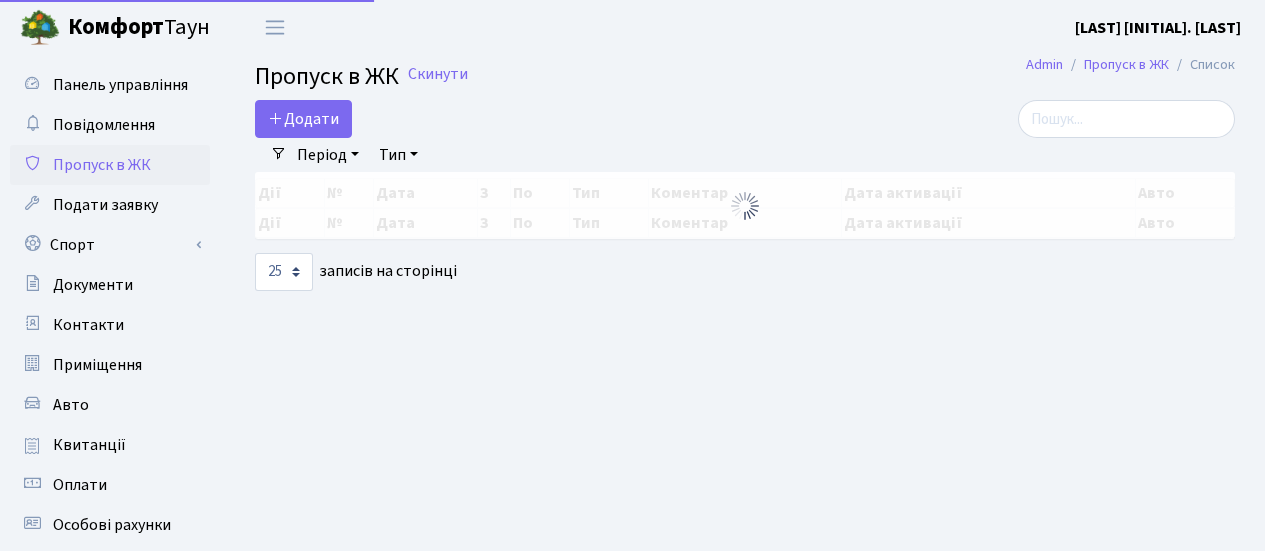 scroll, scrollTop: 0, scrollLeft: 0, axis: both 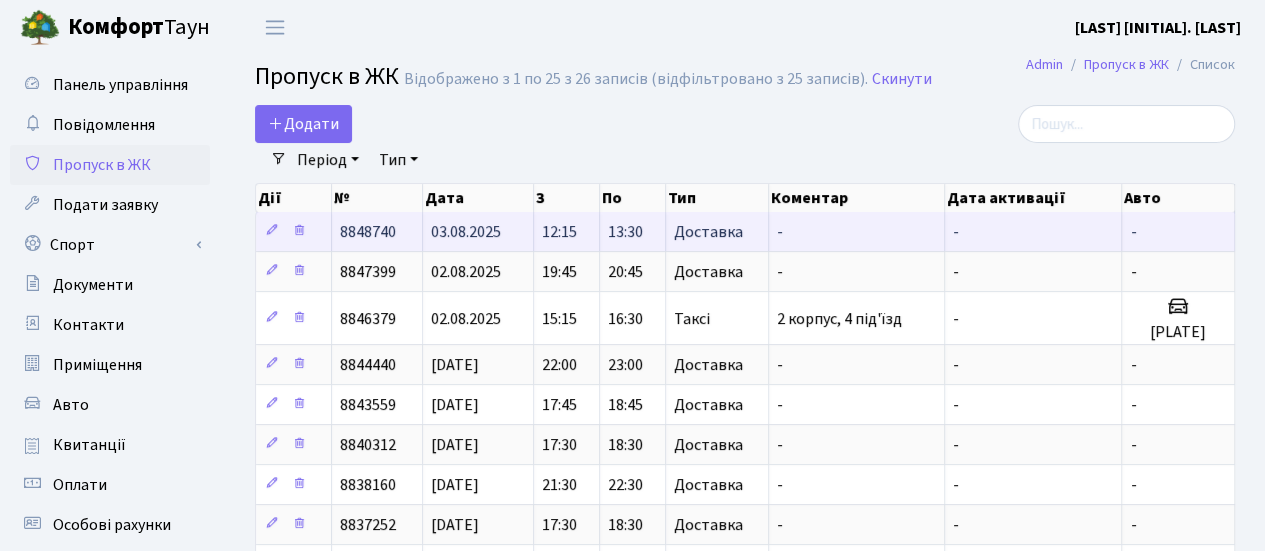 click on "8848740" at bounding box center [368, 232] 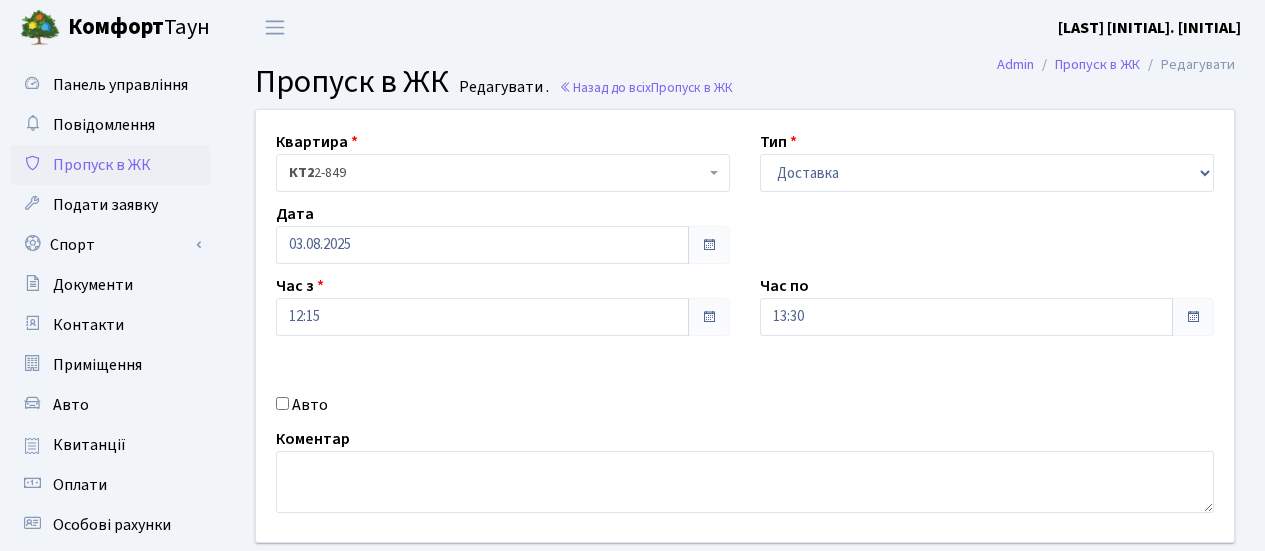 scroll, scrollTop: 0, scrollLeft: 0, axis: both 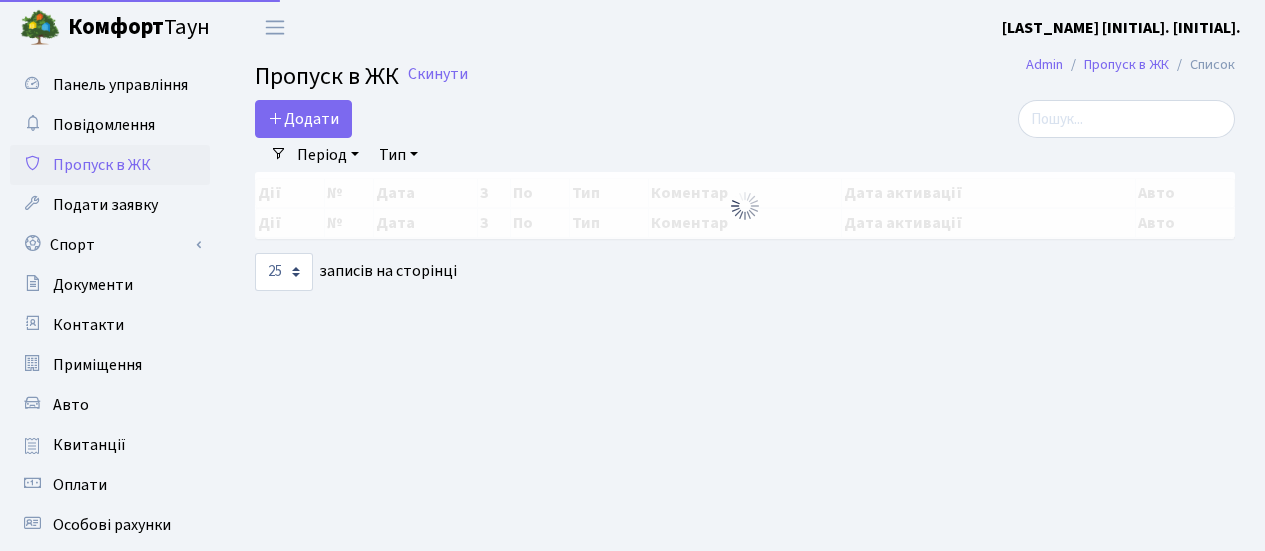 select on "25" 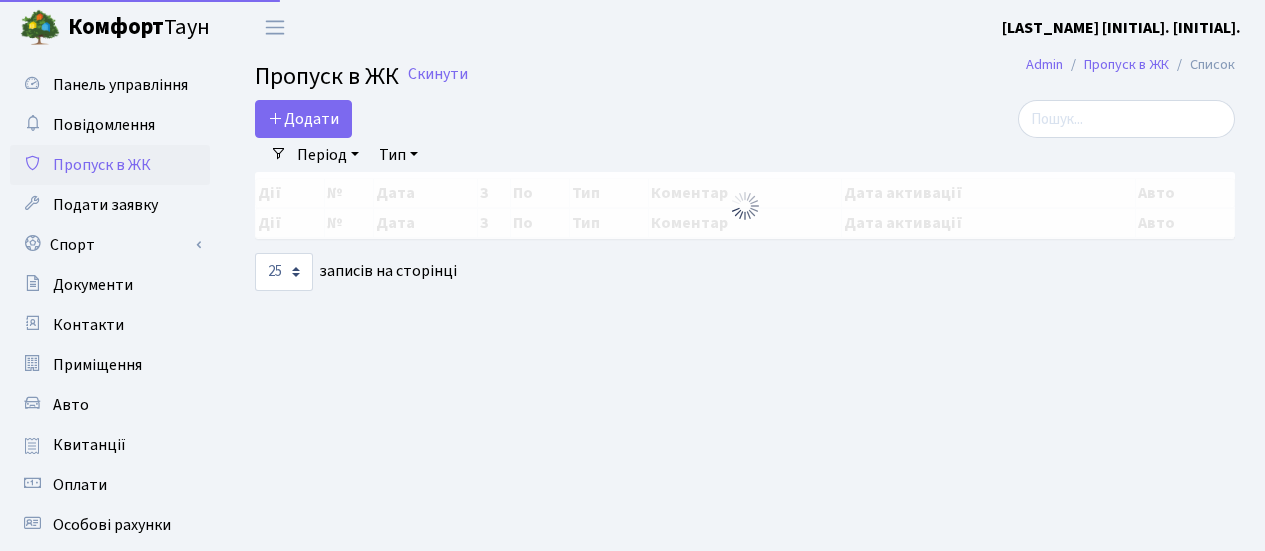scroll, scrollTop: 0, scrollLeft: 0, axis: both 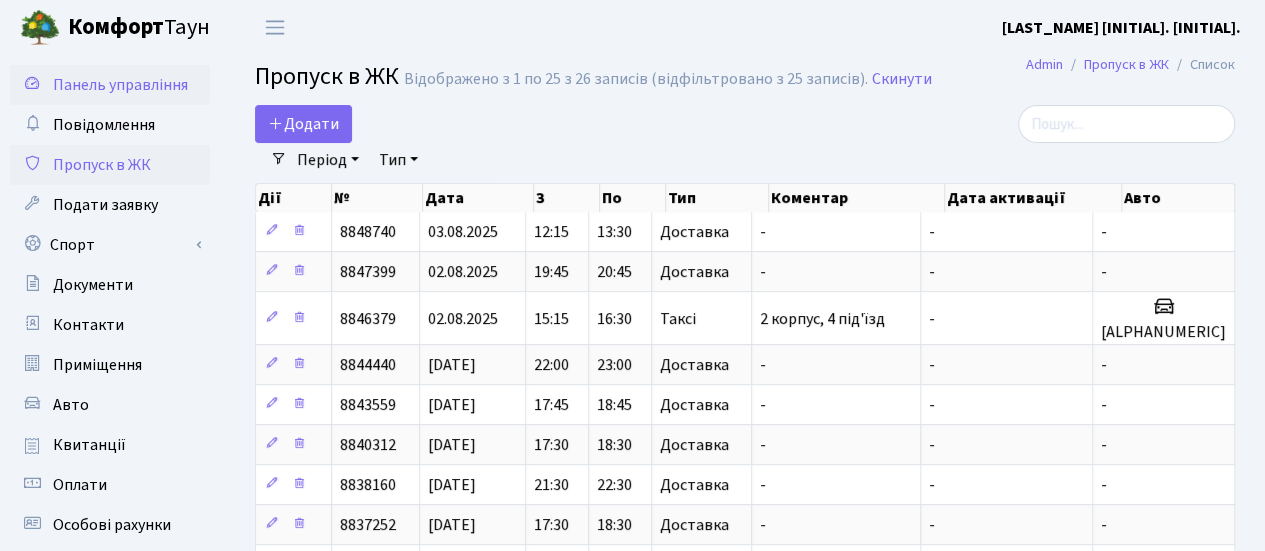 click on "Панель управління" at bounding box center (120, 85) 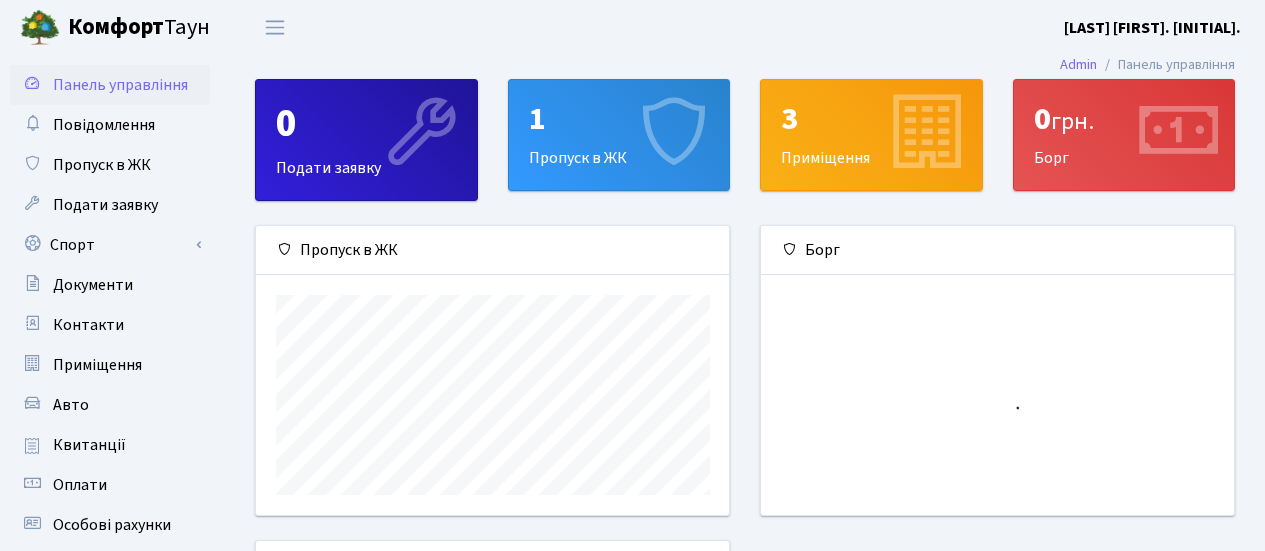scroll, scrollTop: 0, scrollLeft: 0, axis: both 